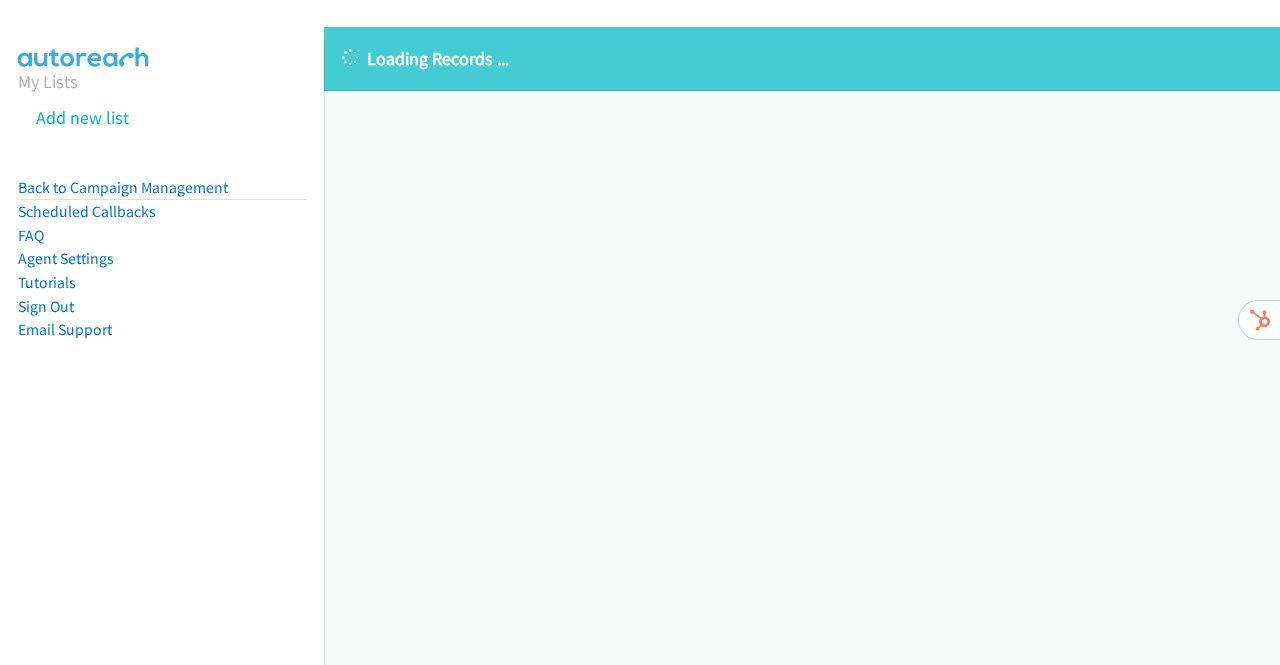 scroll, scrollTop: 0, scrollLeft: 0, axis: both 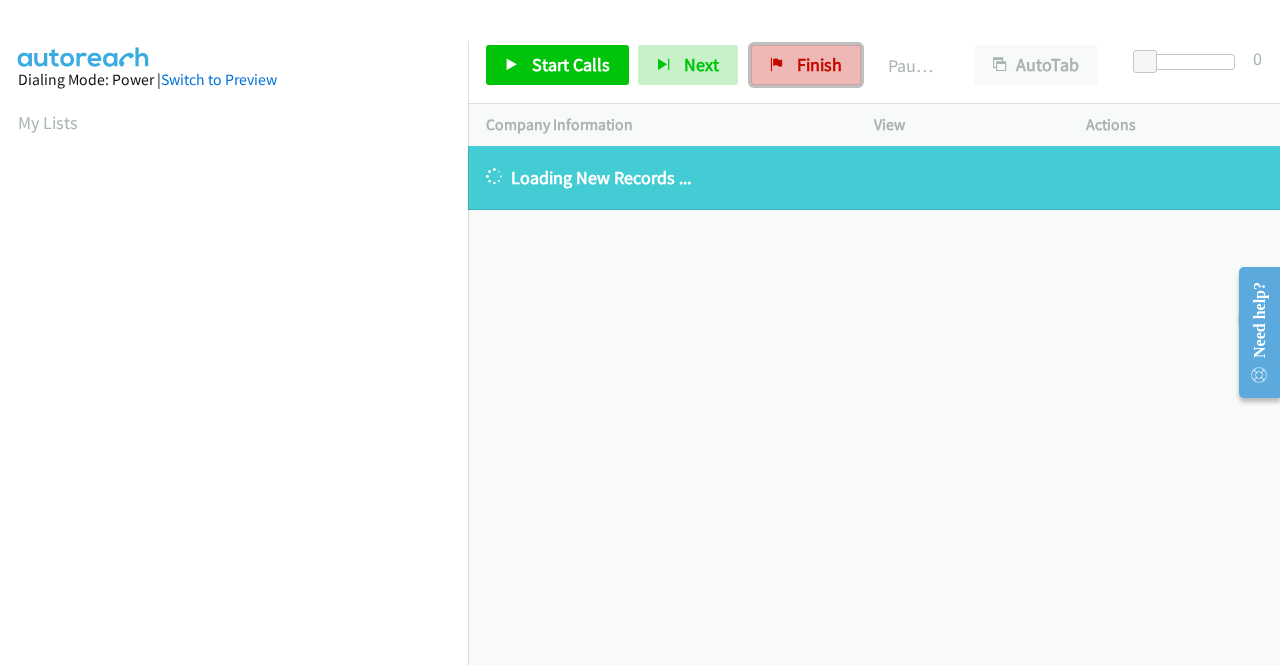 click on "Finish" at bounding box center (819, 64) 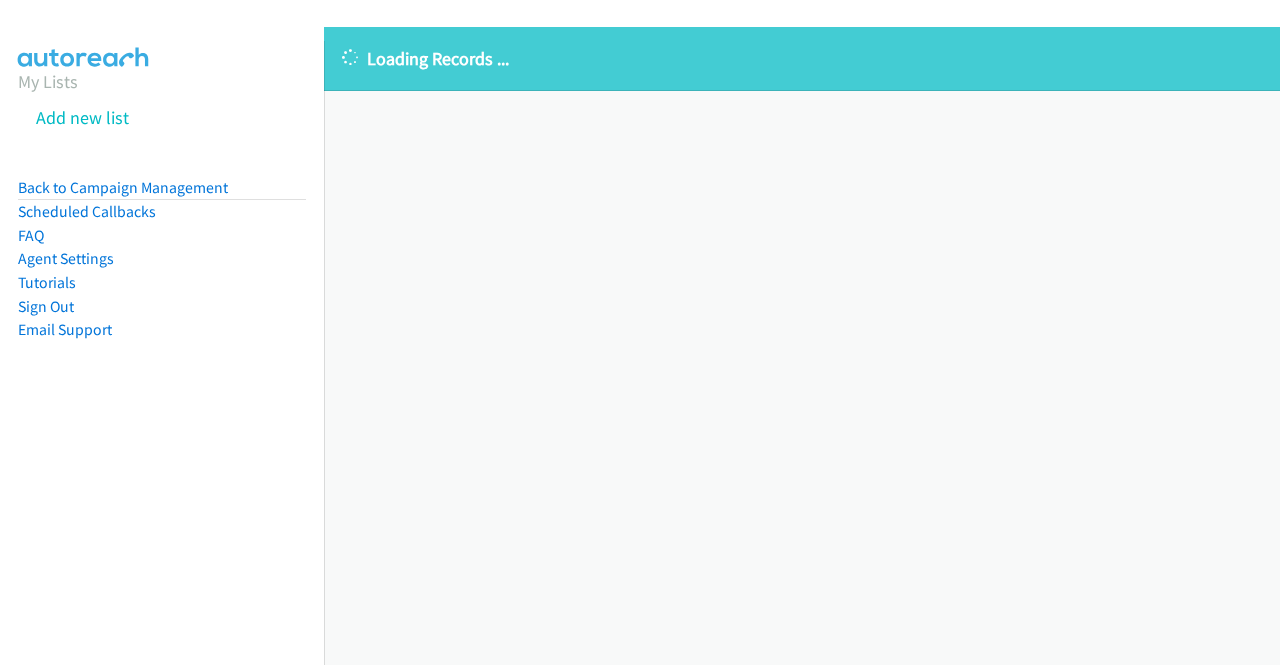 scroll, scrollTop: 0, scrollLeft: 0, axis: both 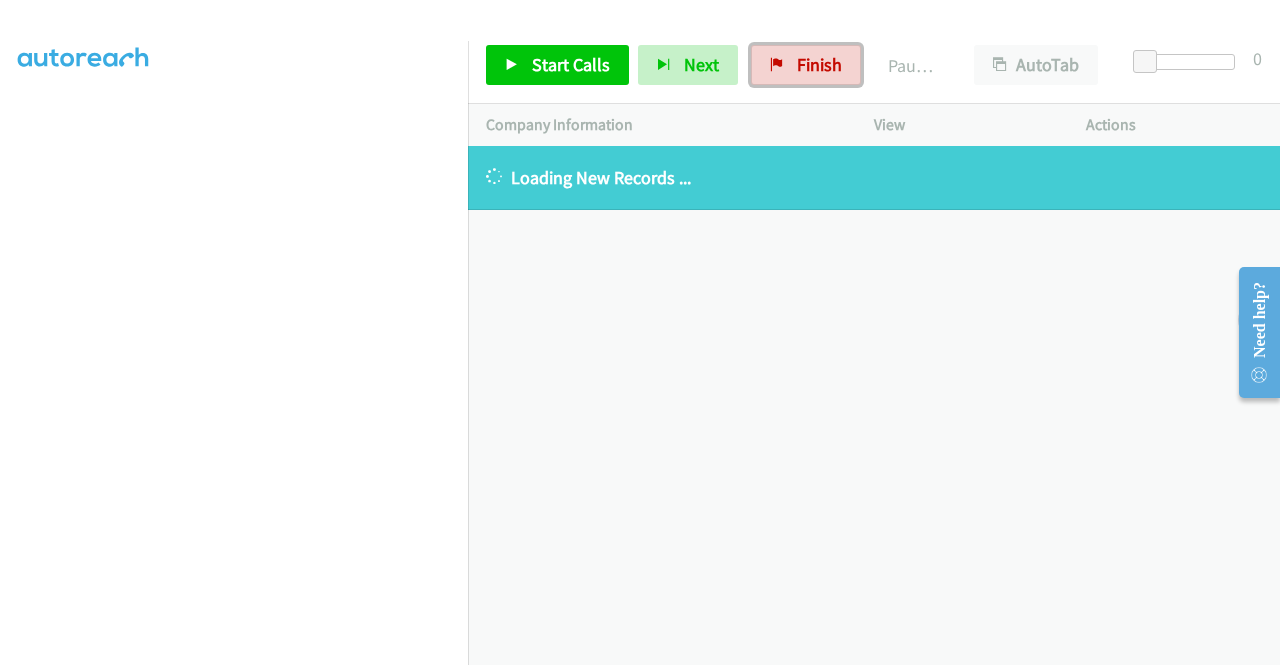 click on "Finish" at bounding box center [806, 65] 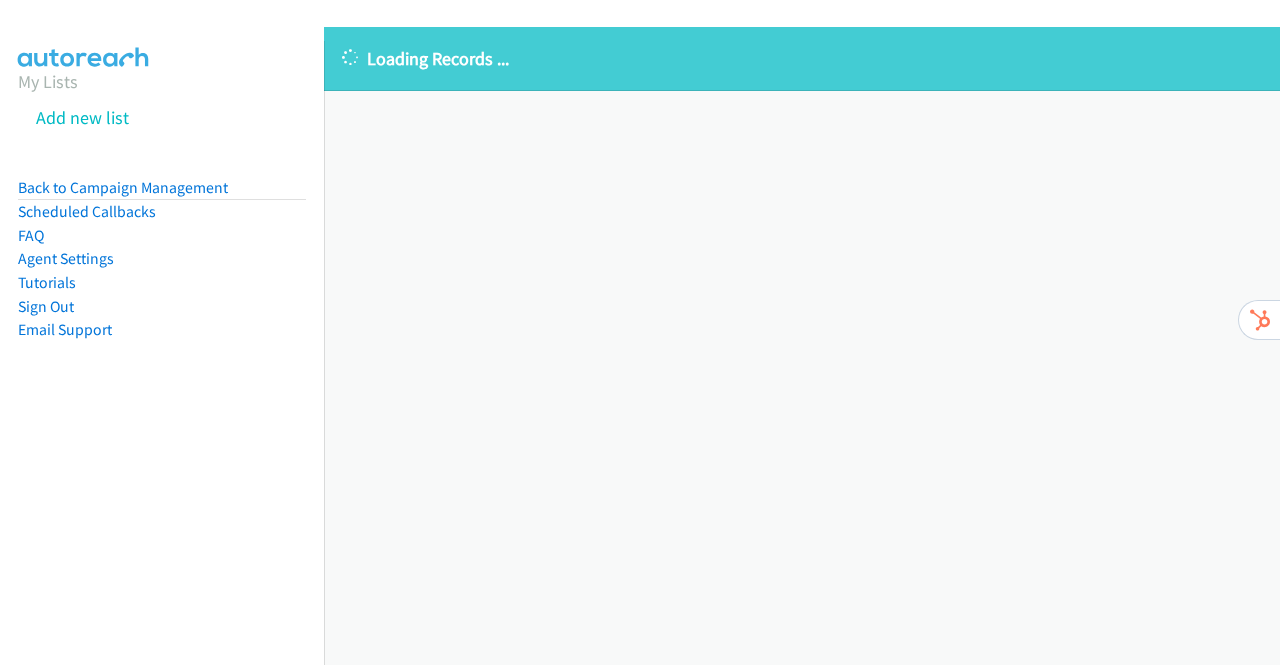 scroll, scrollTop: 0, scrollLeft: 0, axis: both 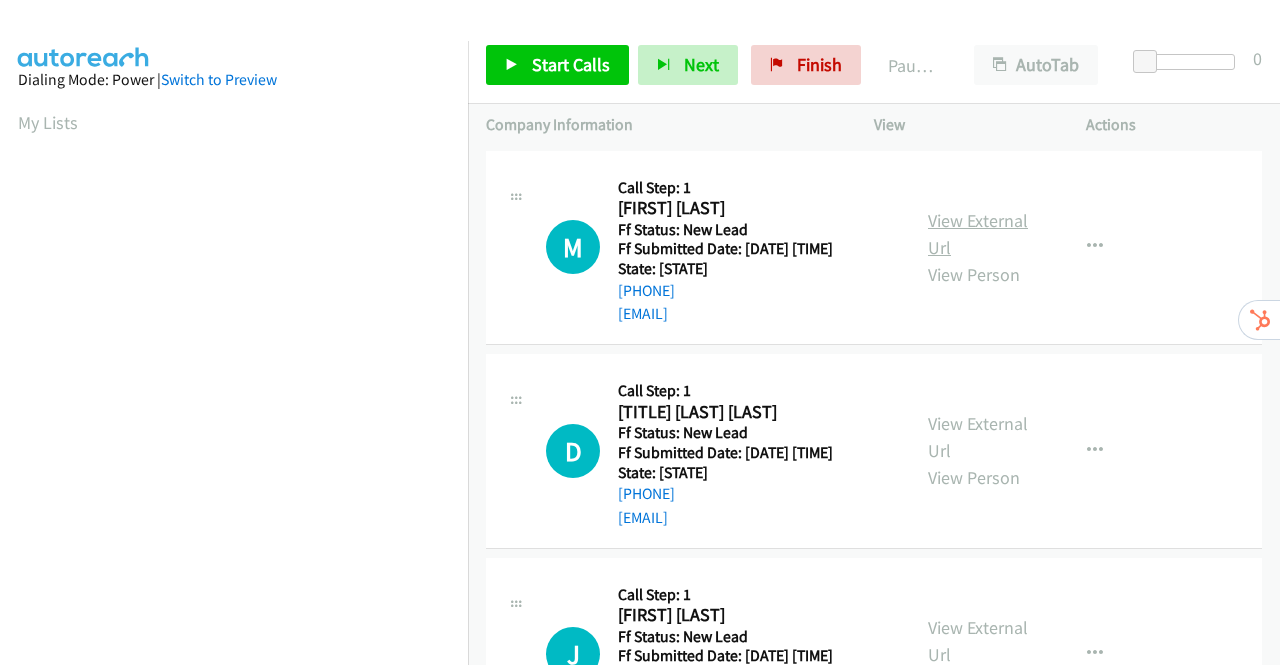click on "View External Url" at bounding box center (978, 234) 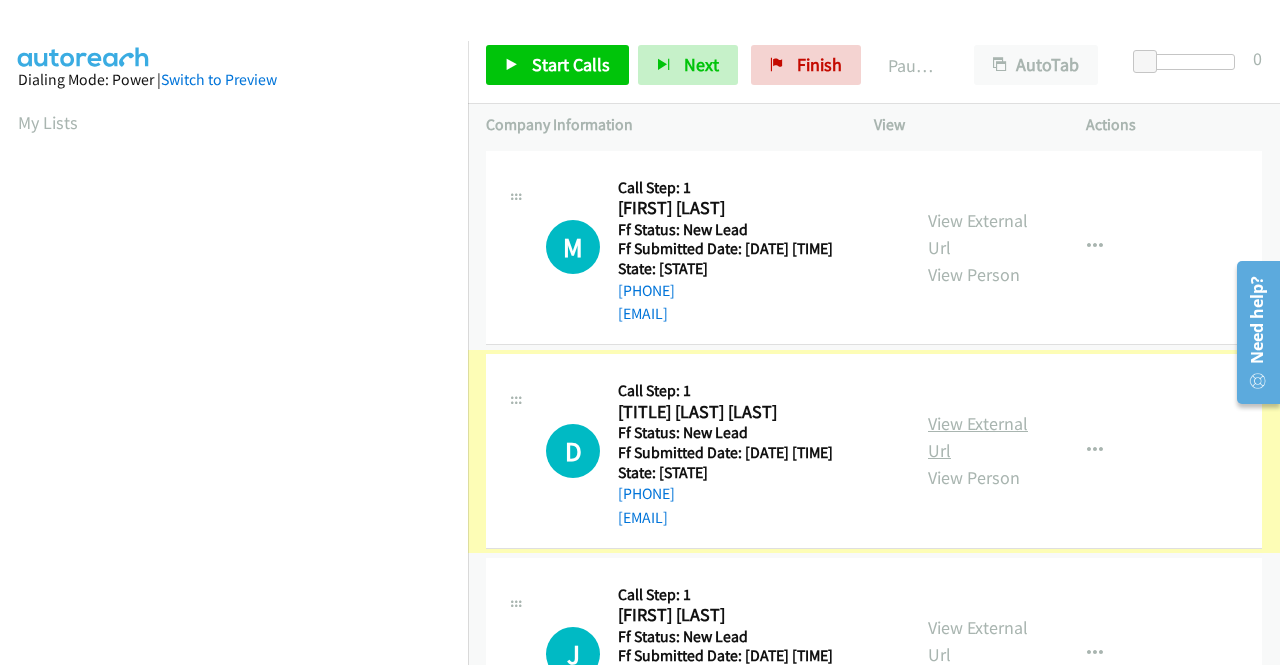 click on "View External Url" at bounding box center [978, 437] 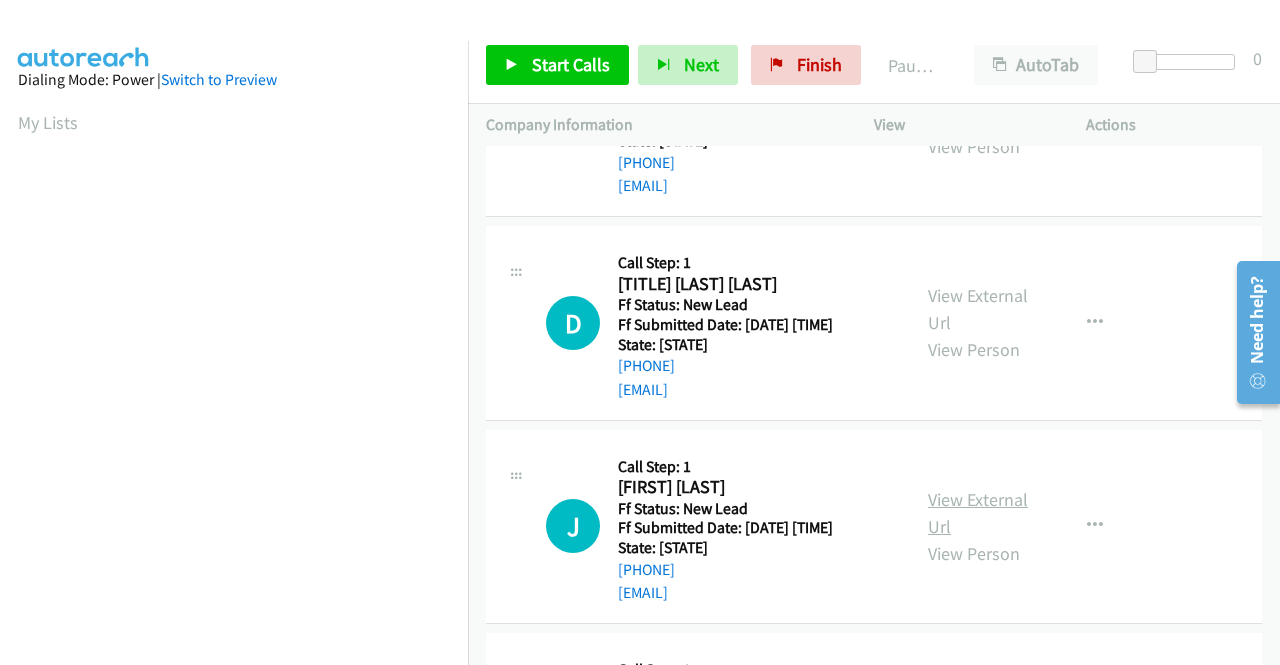 scroll, scrollTop: 200, scrollLeft: 0, axis: vertical 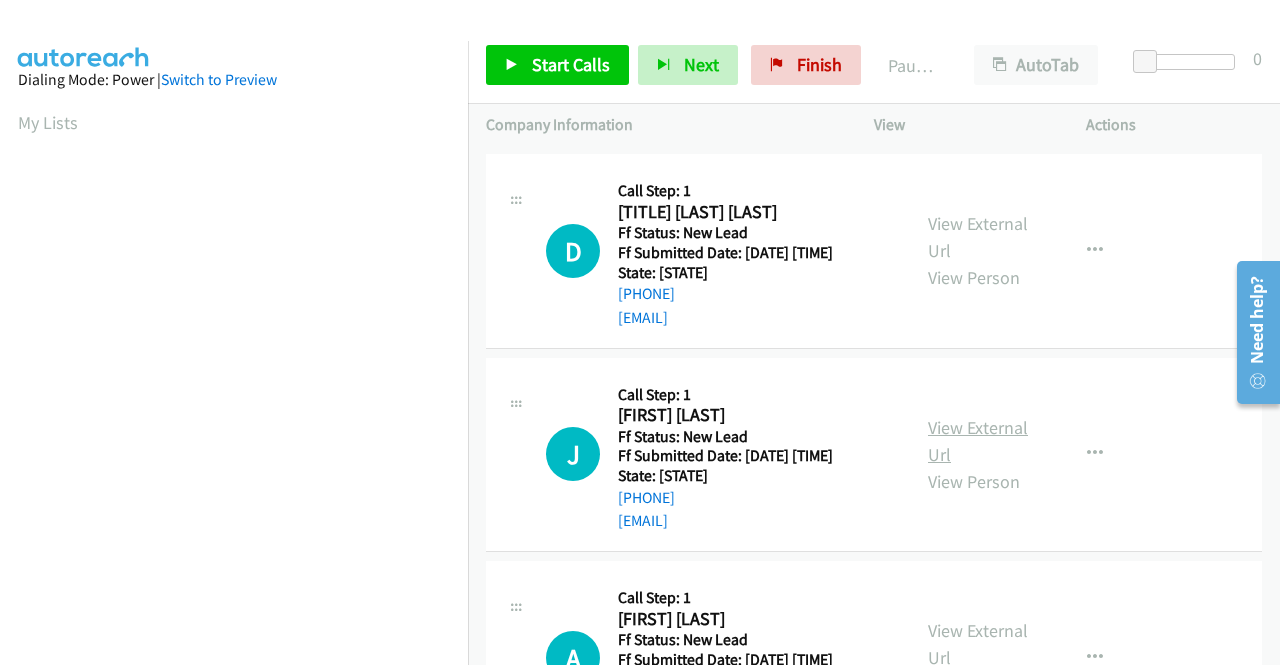 click on "View External Url" at bounding box center (978, 441) 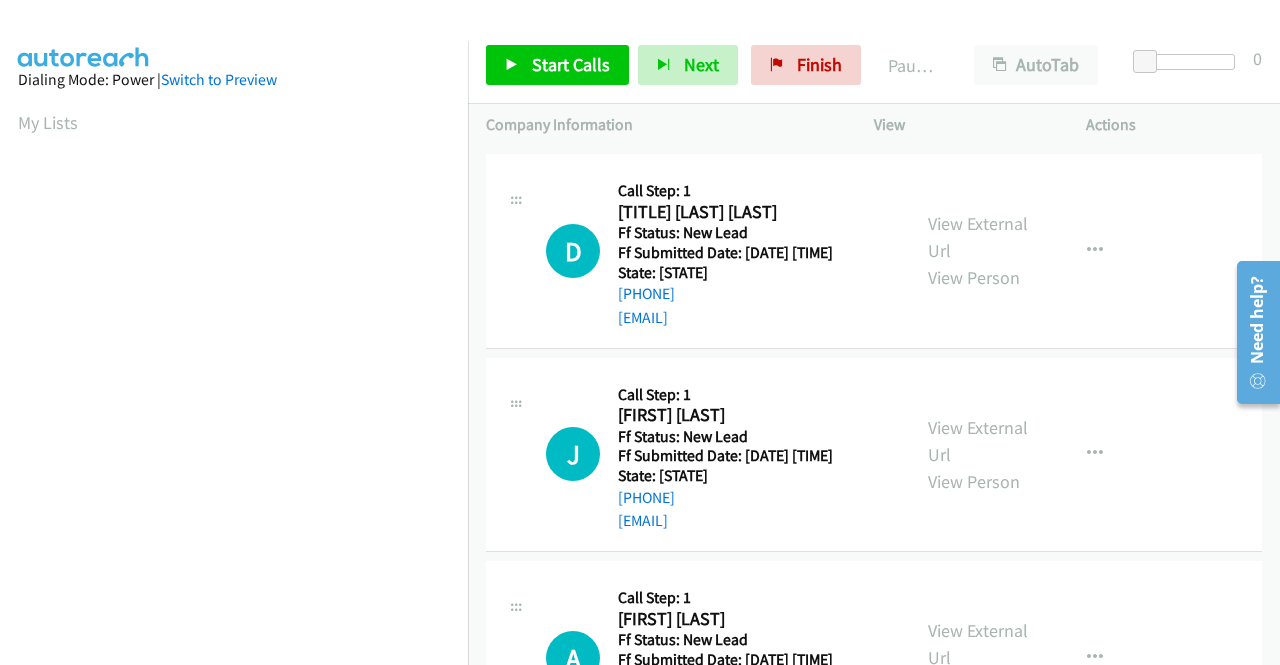 scroll, scrollTop: 500, scrollLeft: 0, axis: vertical 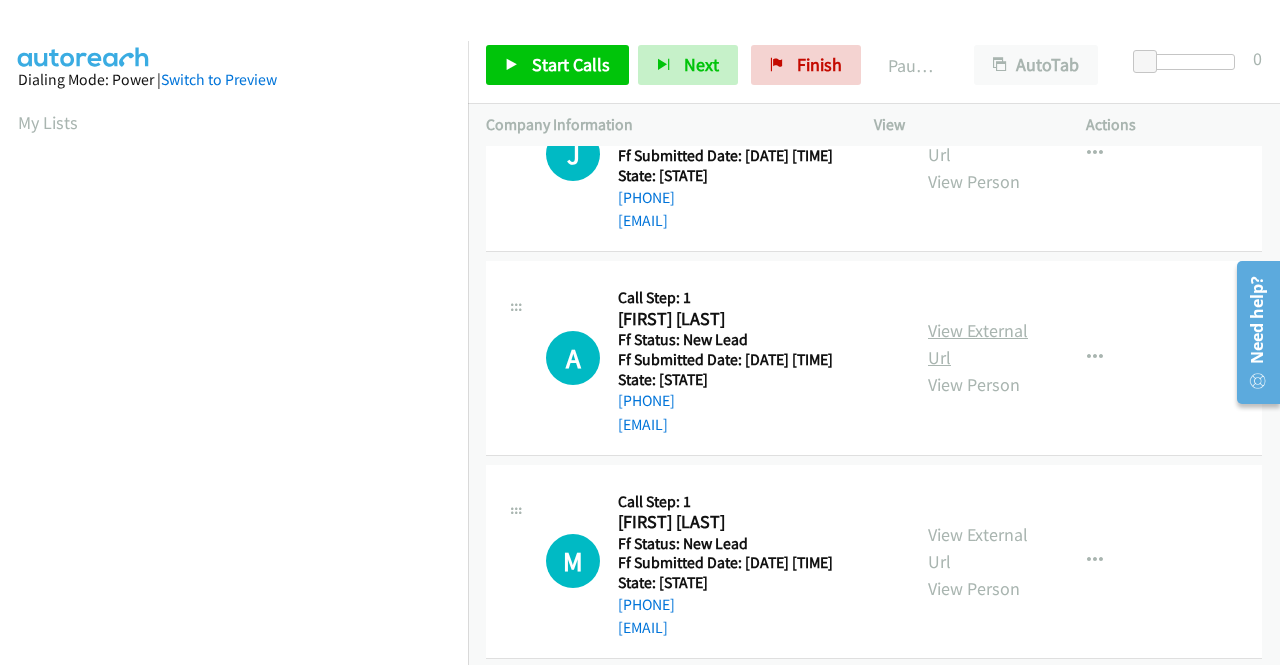 click on "View External Url" at bounding box center (978, 344) 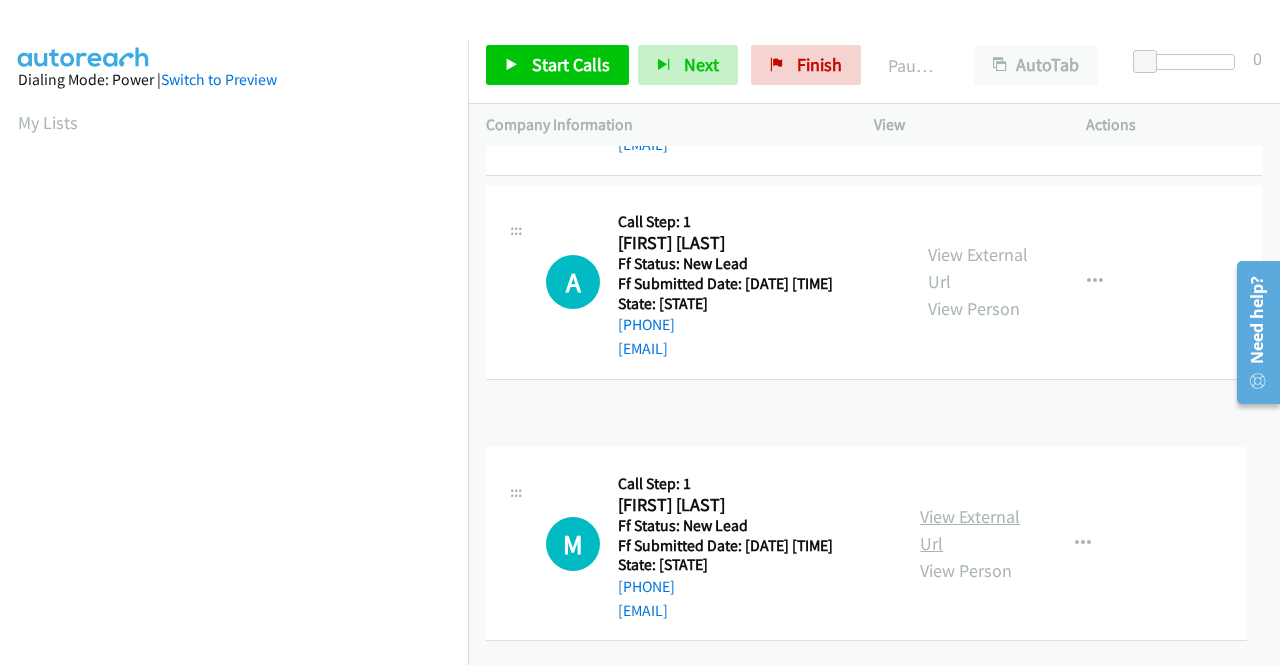 scroll, scrollTop: 620, scrollLeft: 0, axis: vertical 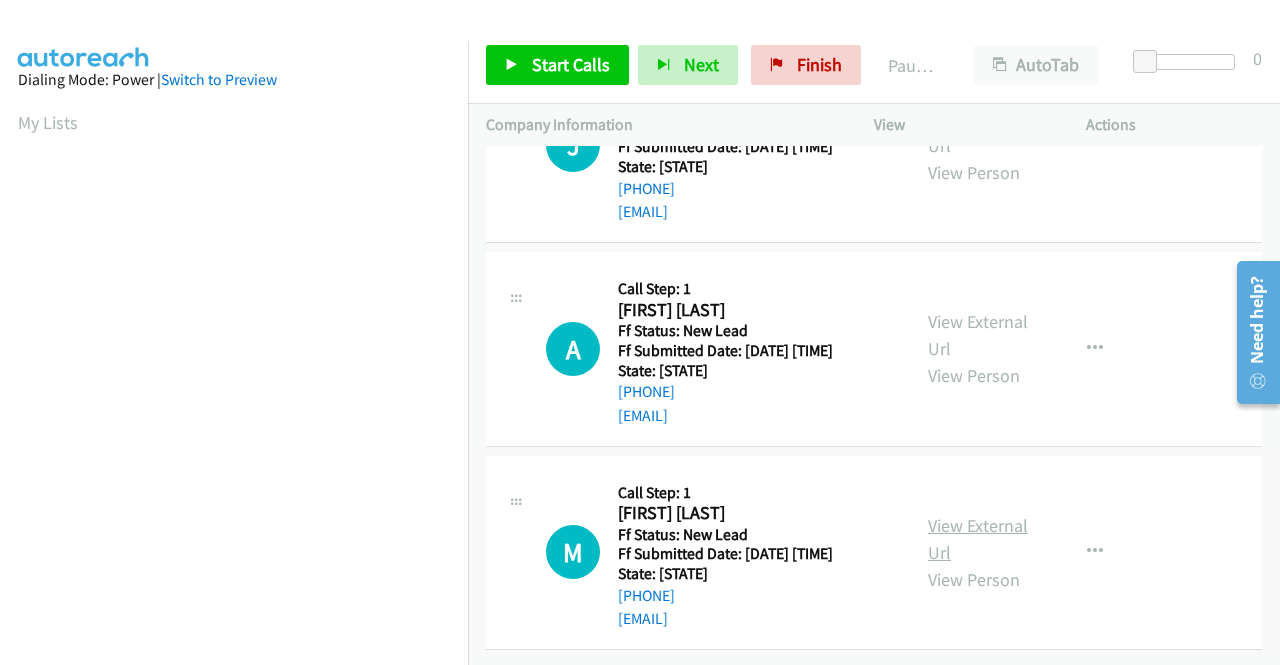 click on "View External Url" at bounding box center [978, 539] 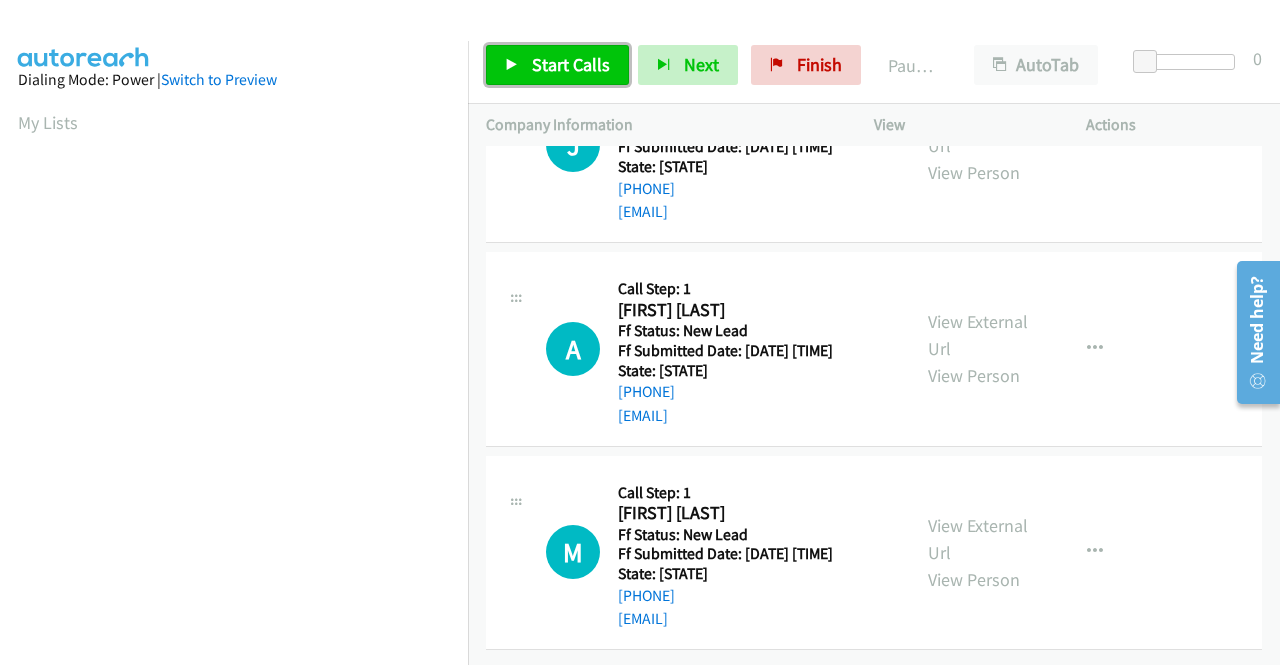 click on "Start Calls" at bounding box center [571, 64] 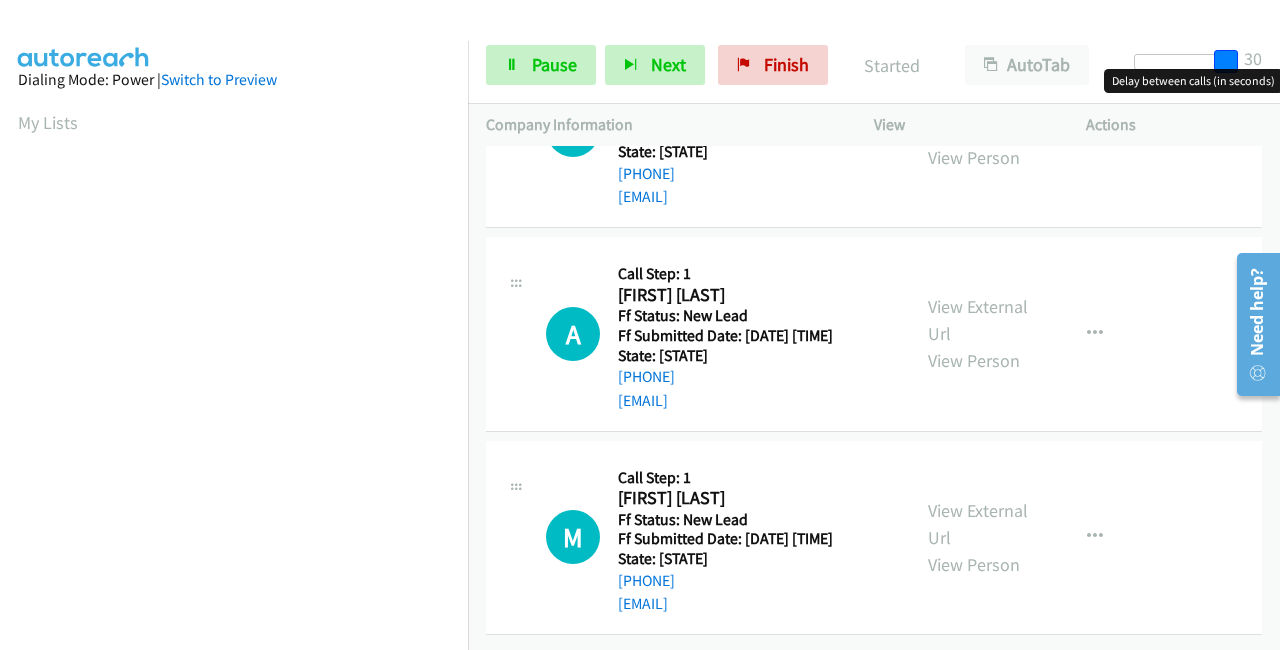 drag, startPoint x: 1151, startPoint y: 56, endPoint x: 1278, endPoint y: 67, distance: 127.47549 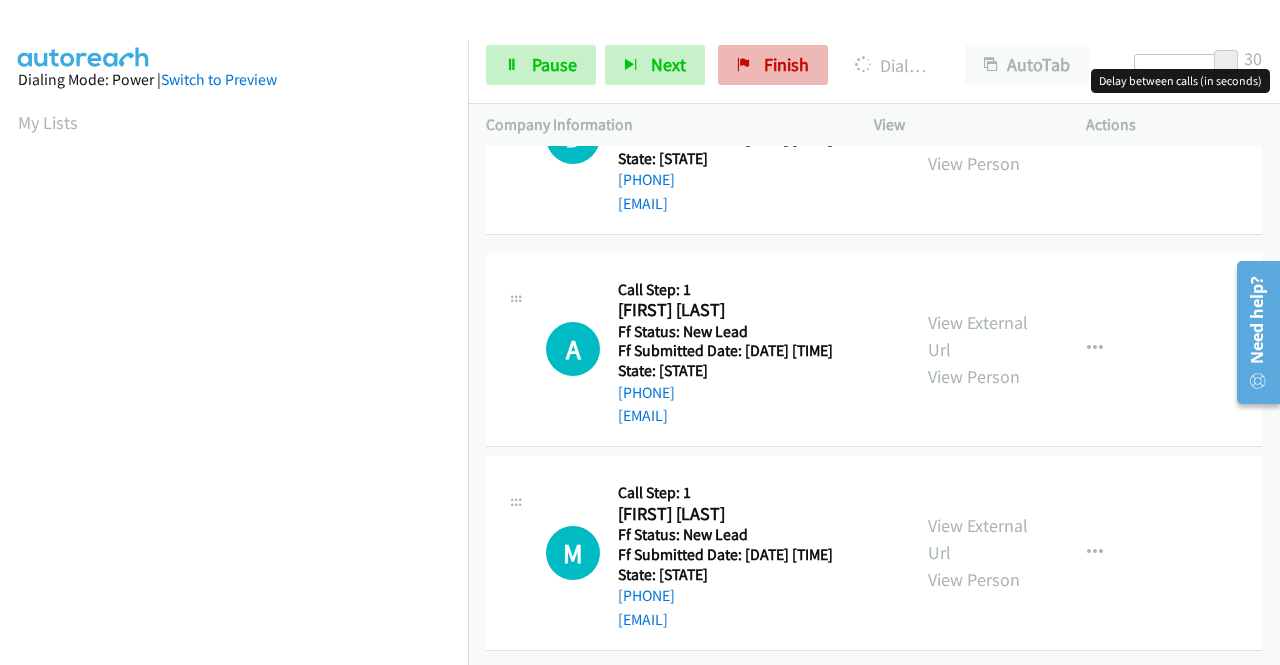 scroll, scrollTop: 192, scrollLeft: 0, axis: vertical 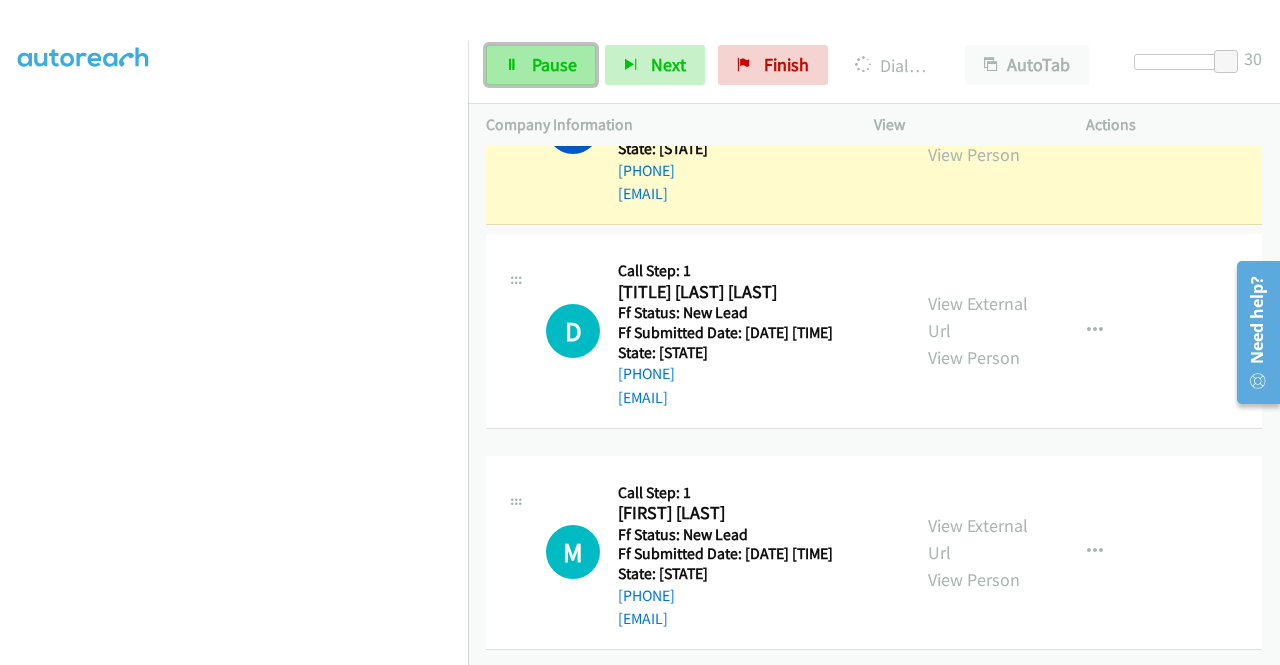 click on "Pause" at bounding box center [554, 64] 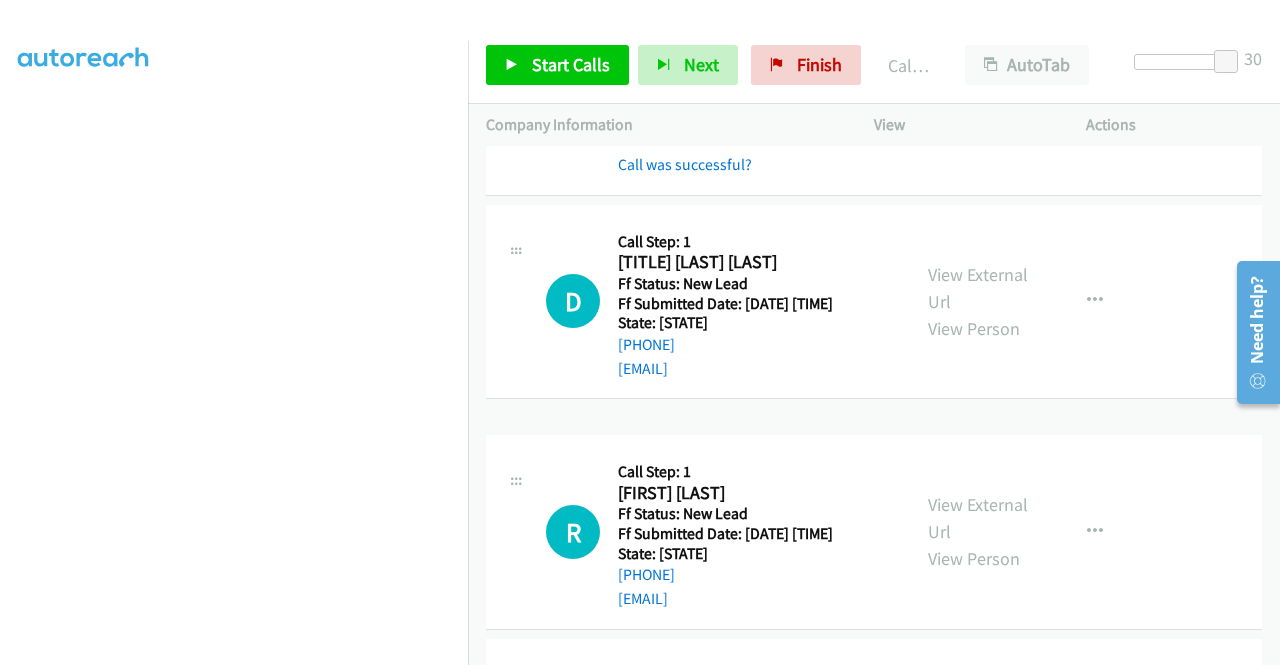scroll, scrollTop: 662, scrollLeft: 0, axis: vertical 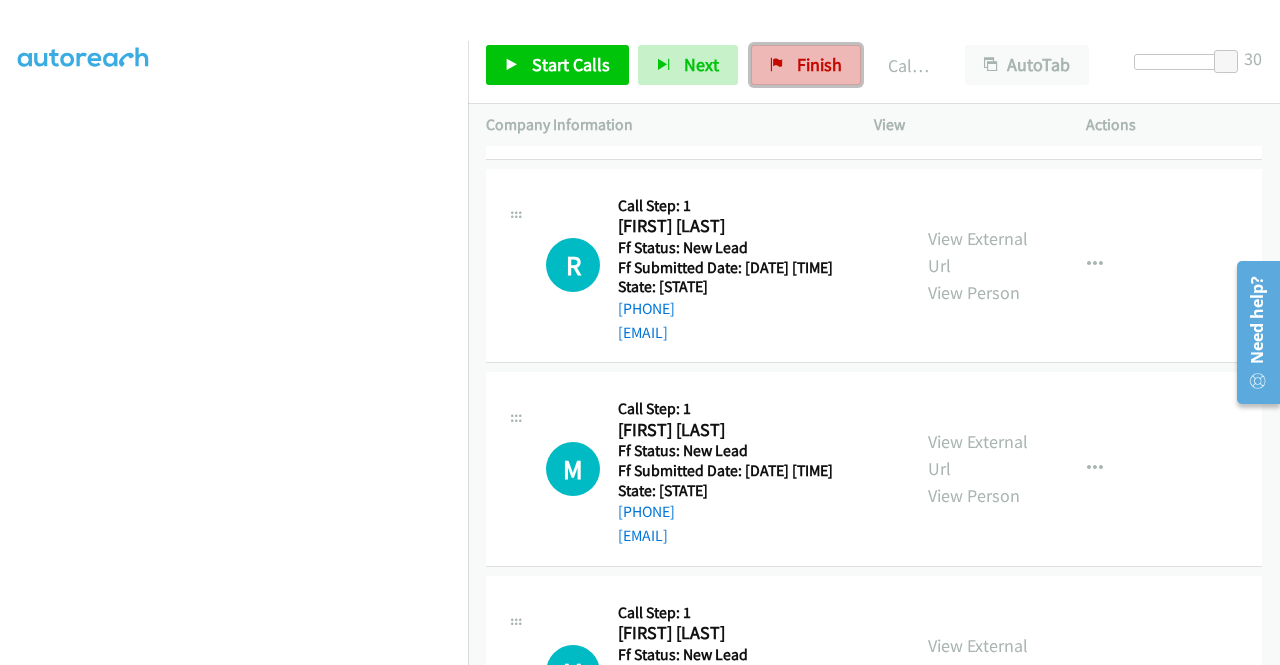 click at bounding box center (777, 66) 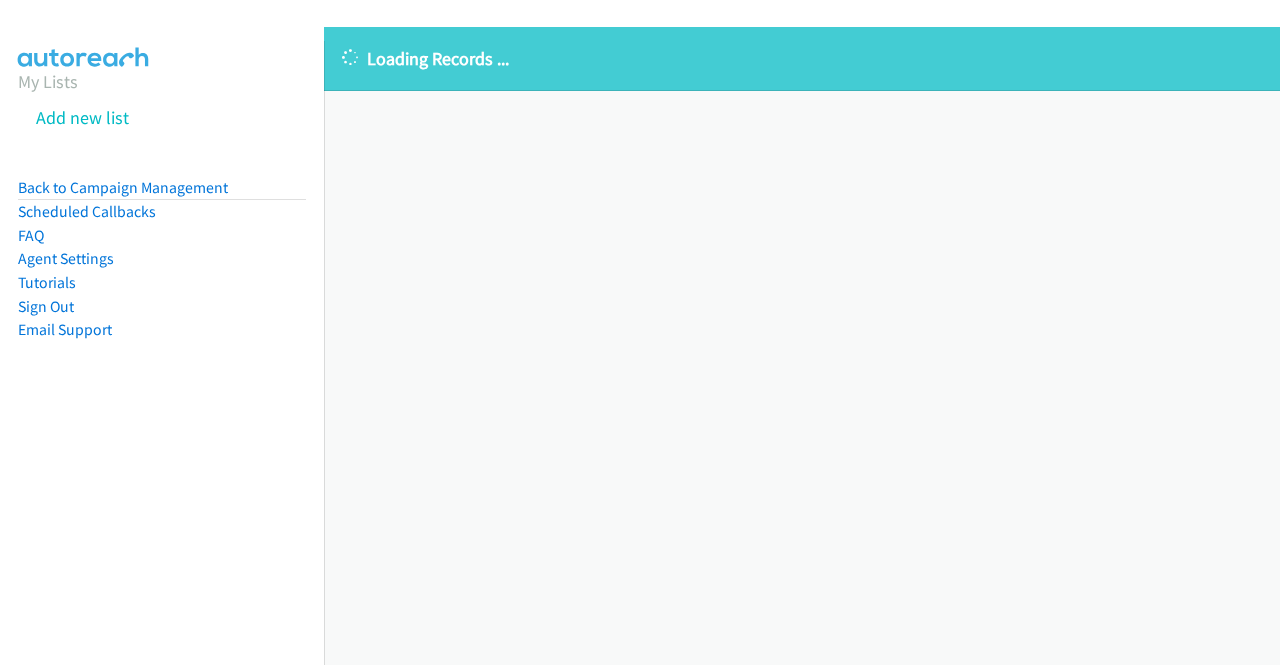 scroll, scrollTop: 0, scrollLeft: 0, axis: both 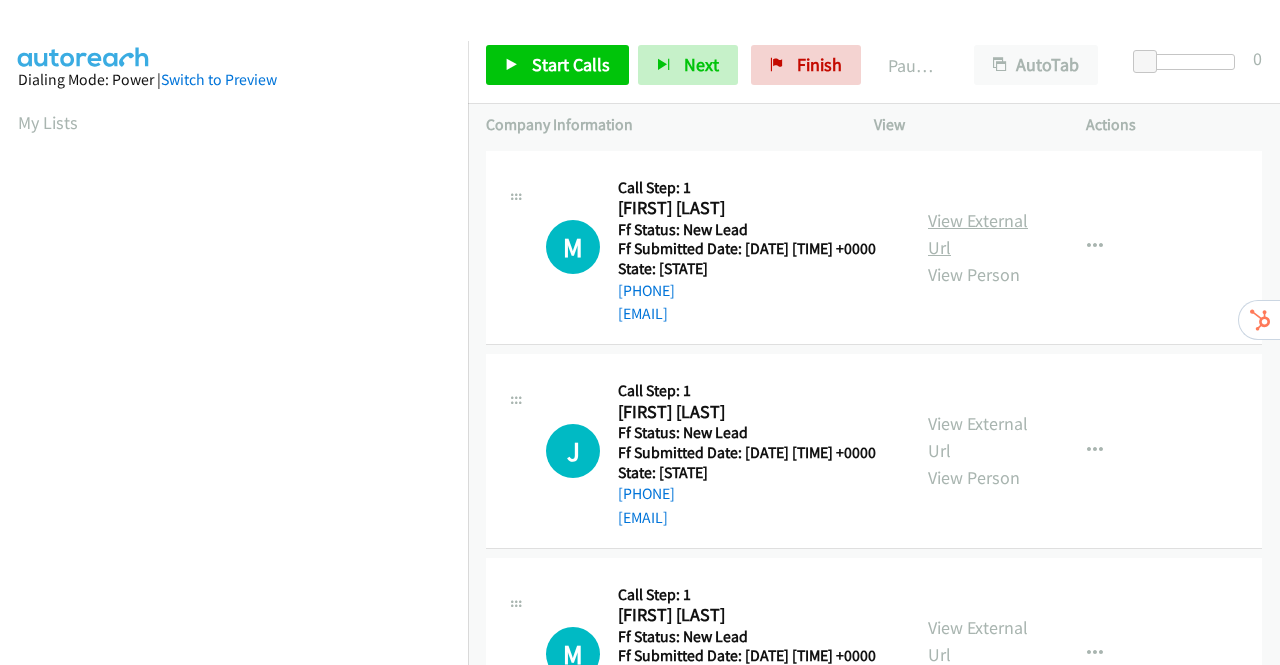 click on "View External Url" at bounding box center [978, 234] 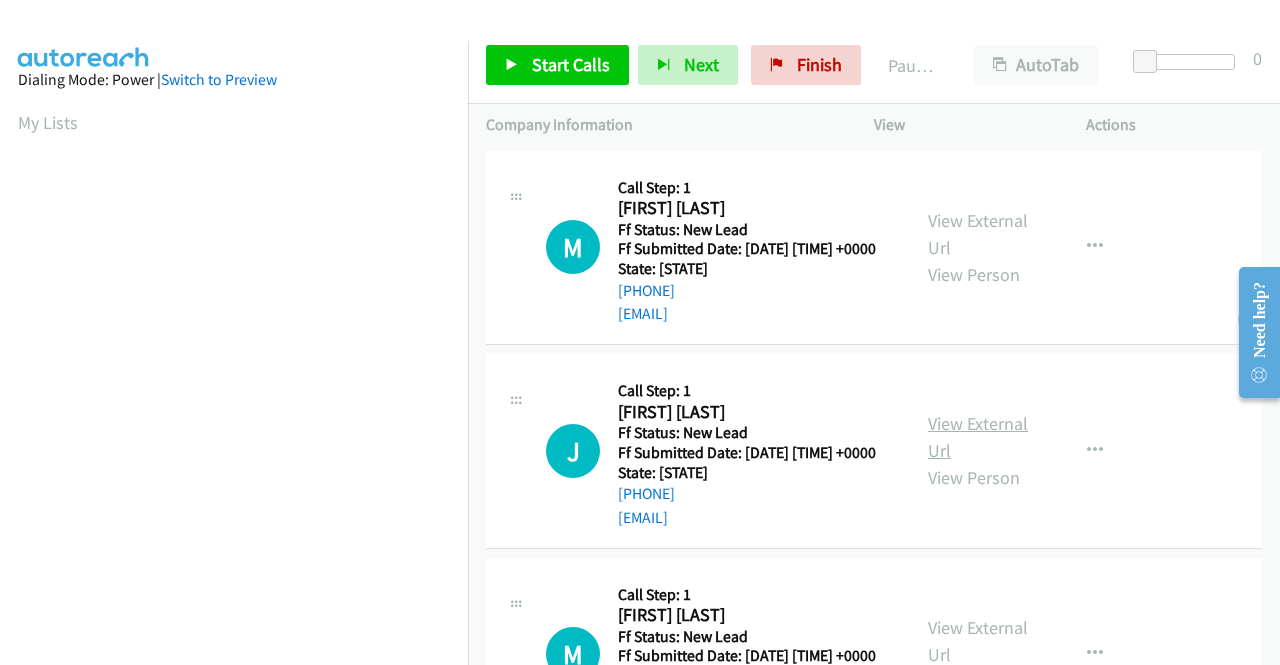 click on "View External Url" at bounding box center [978, 437] 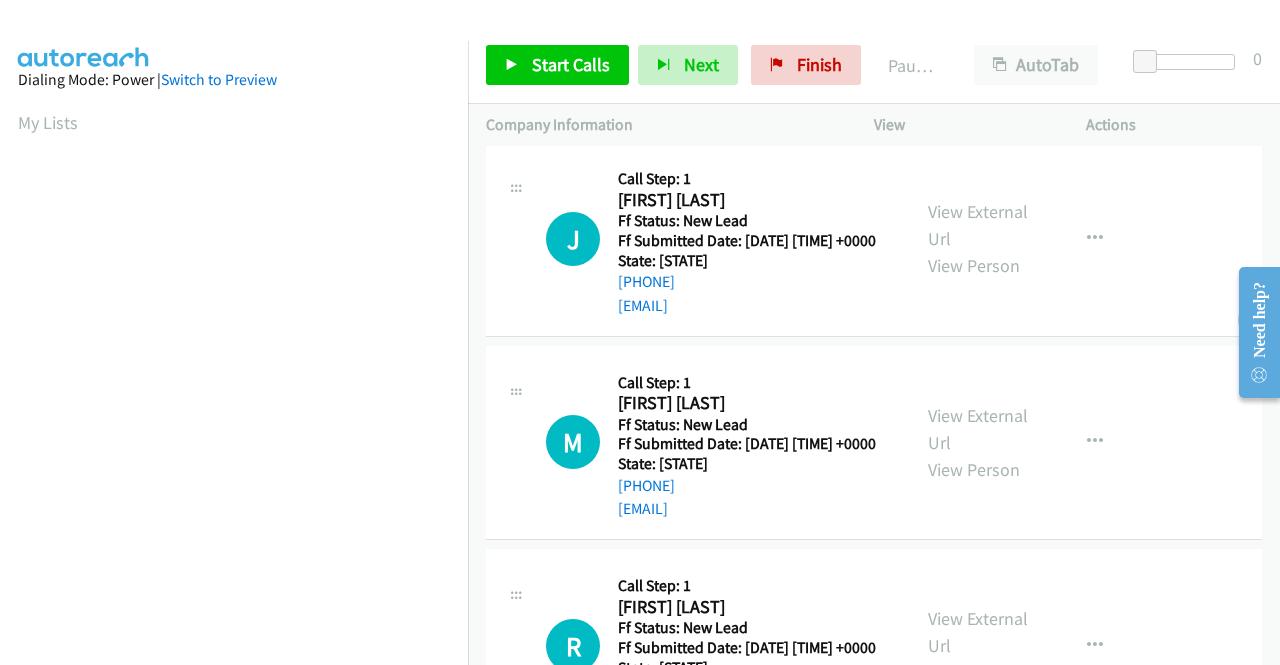 scroll, scrollTop: 300, scrollLeft: 0, axis: vertical 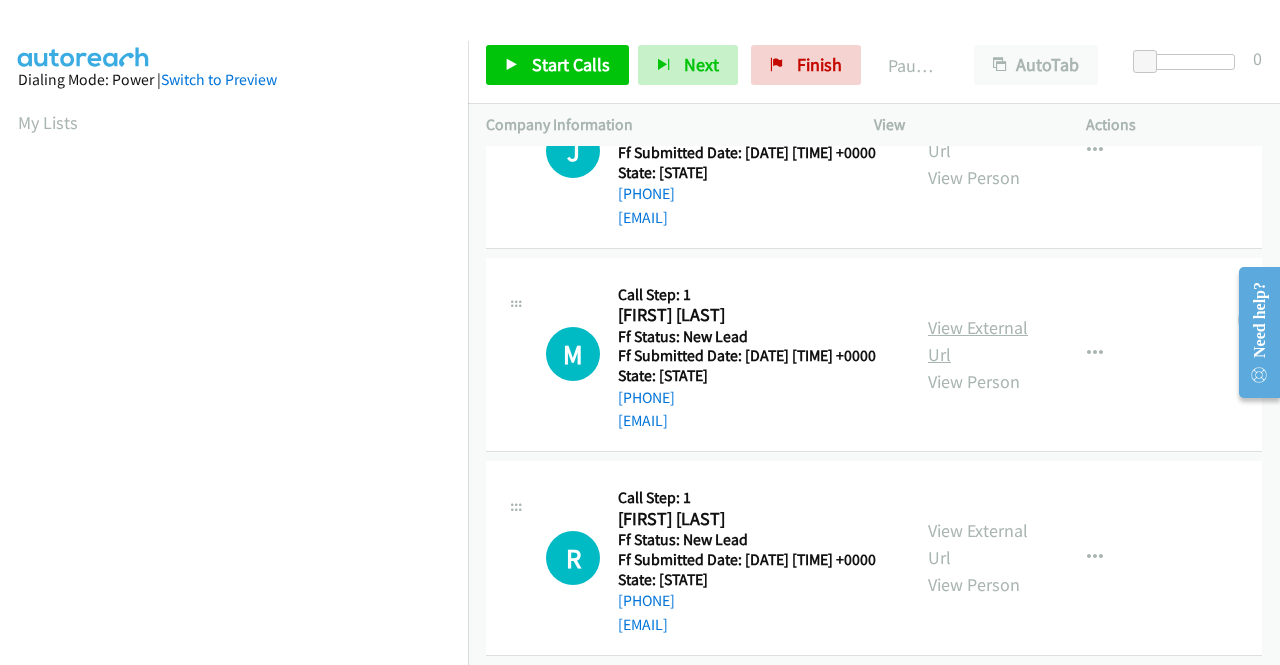 click on "View External Url" at bounding box center (978, 341) 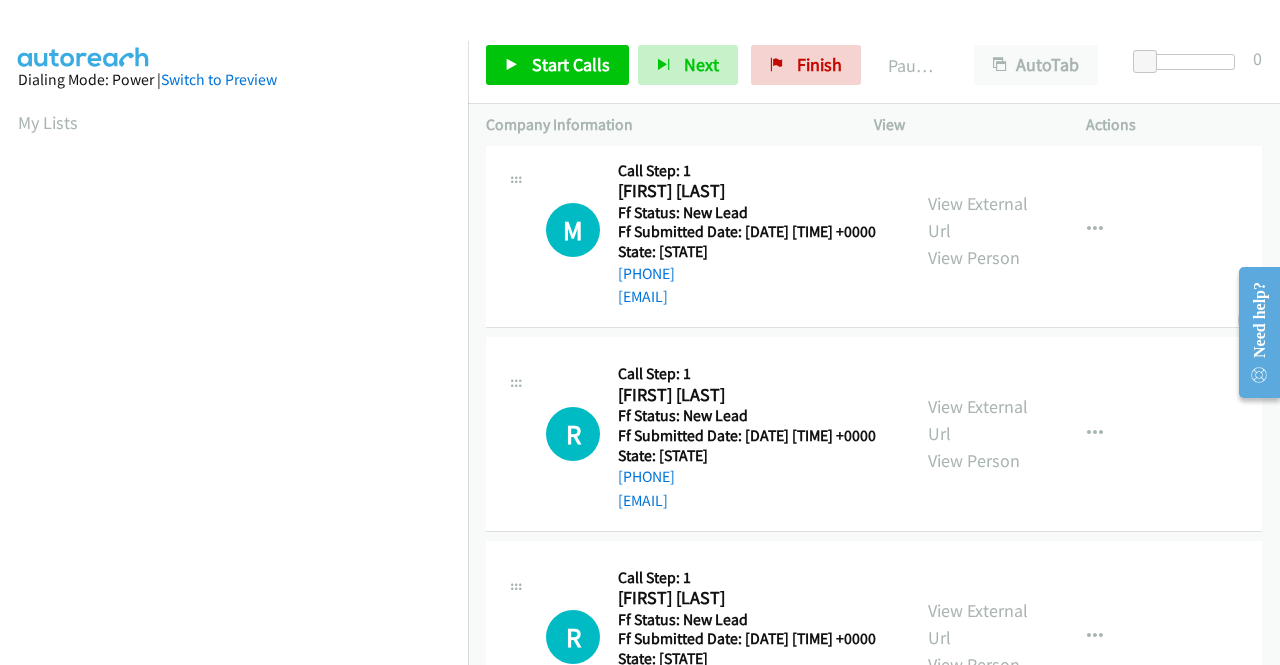 scroll, scrollTop: 600, scrollLeft: 0, axis: vertical 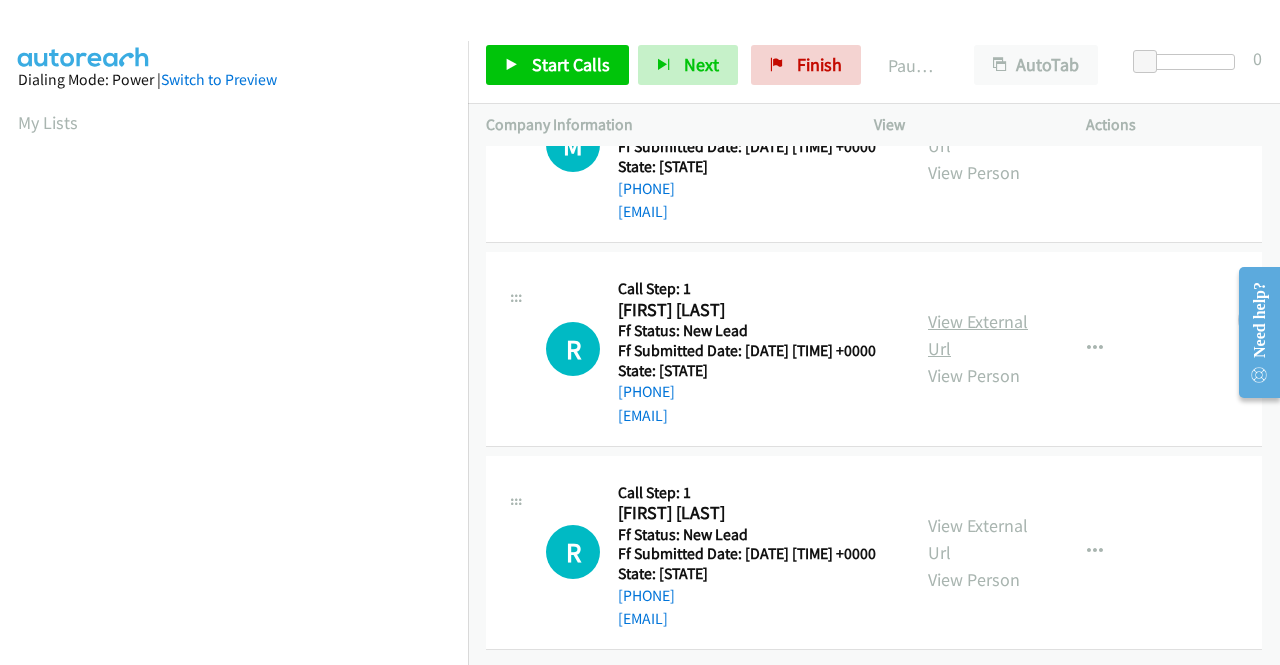 click on "View External Url" at bounding box center (978, 335) 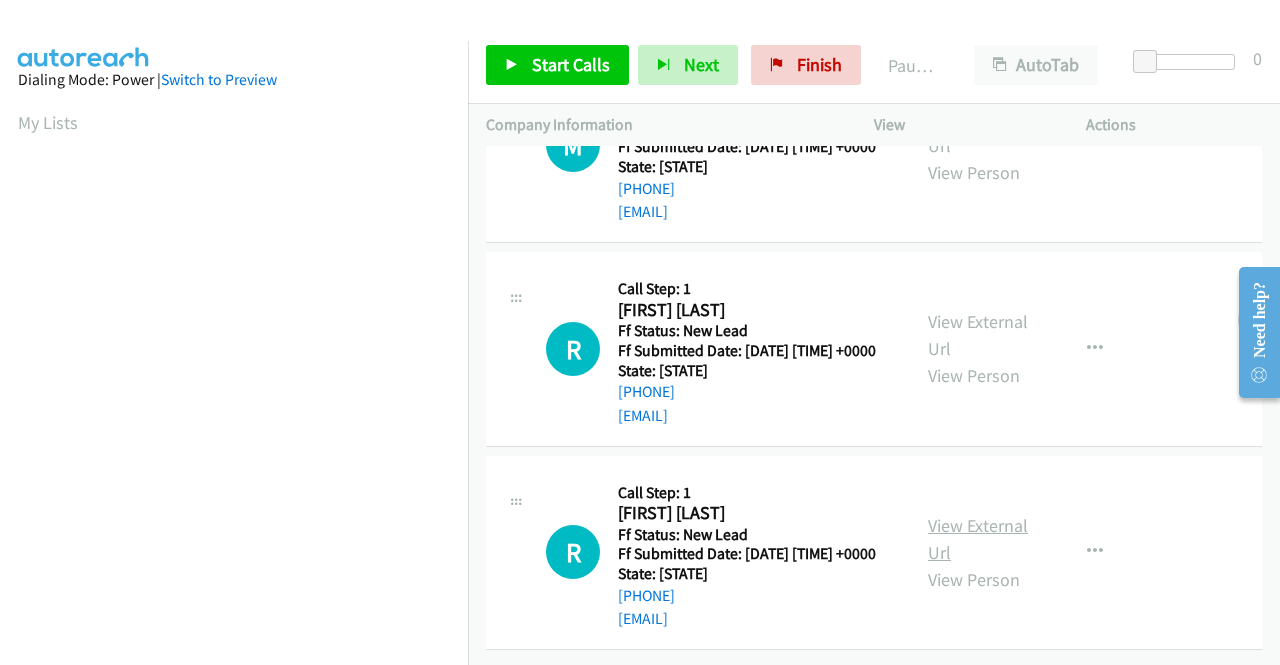 click on "View External Url" at bounding box center [978, 539] 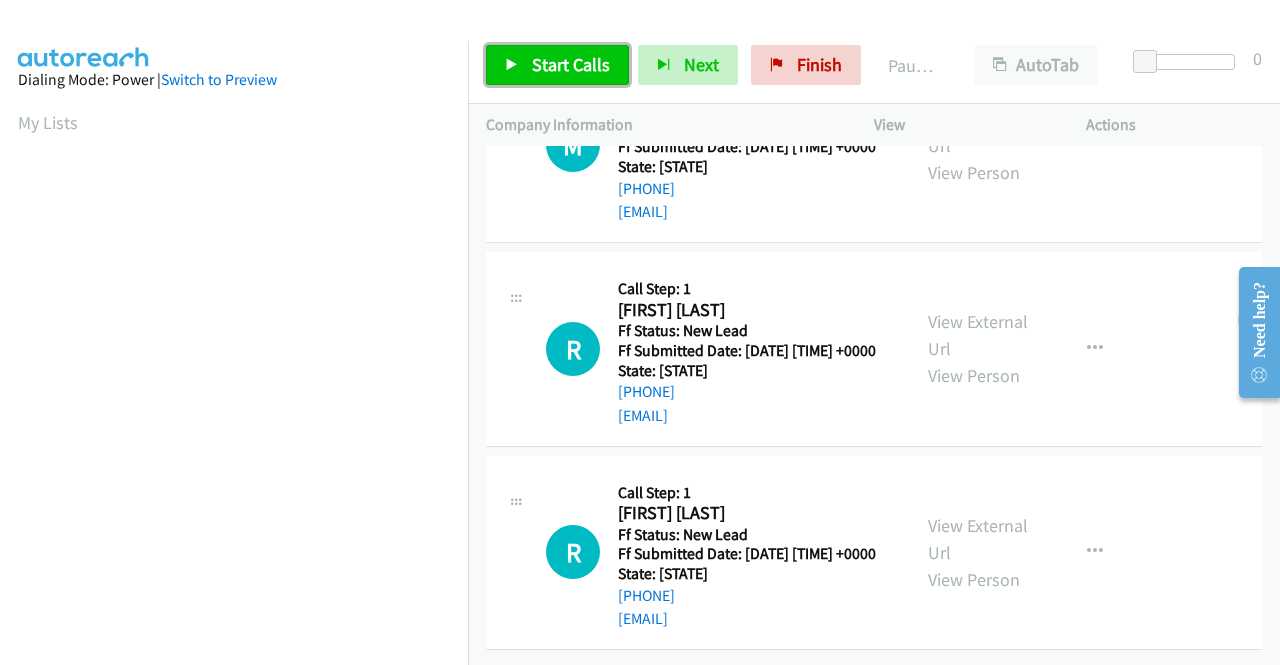 click on "Start Calls" at bounding box center (571, 64) 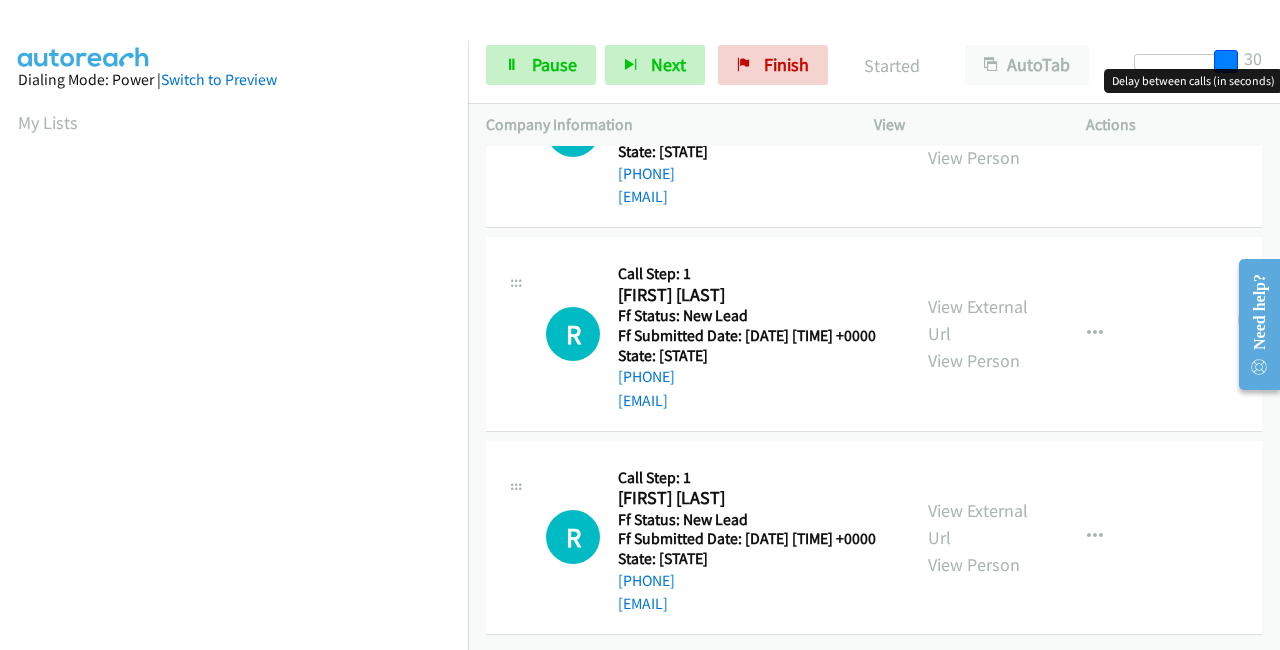drag, startPoint x: 1150, startPoint y: 56, endPoint x: 1279, endPoint y: 55, distance: 129.00388 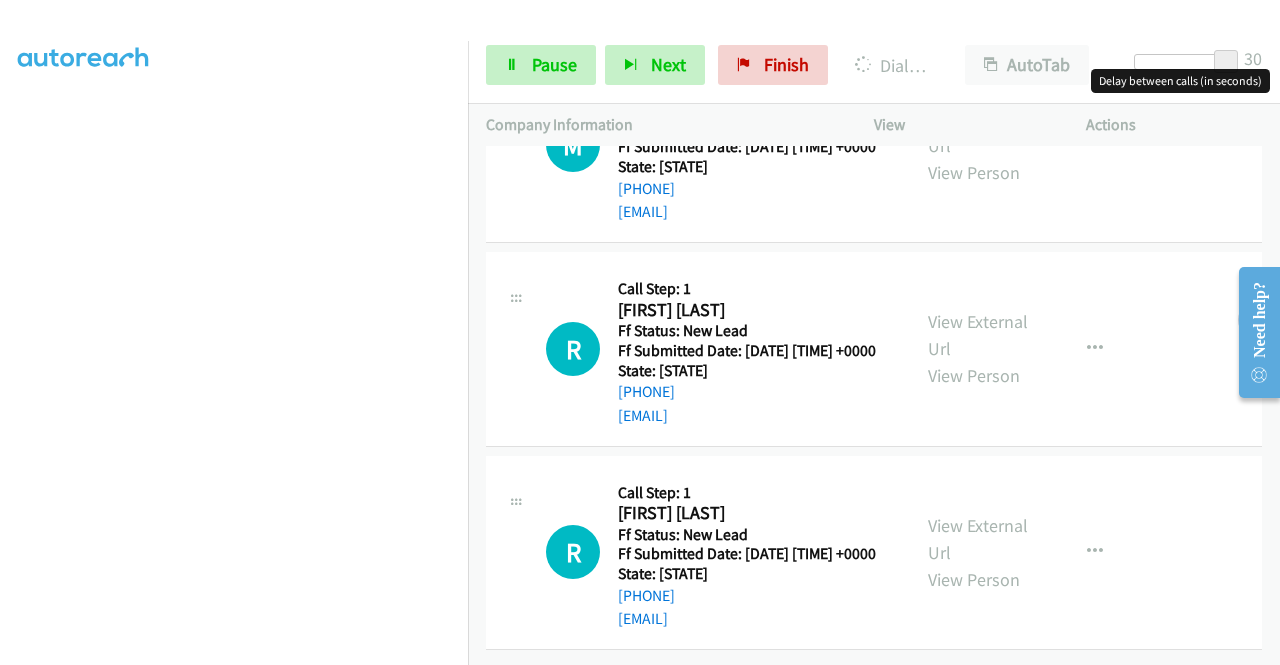 scroll, scrollTop: 456, scrollLeft: 0, axis: vertical 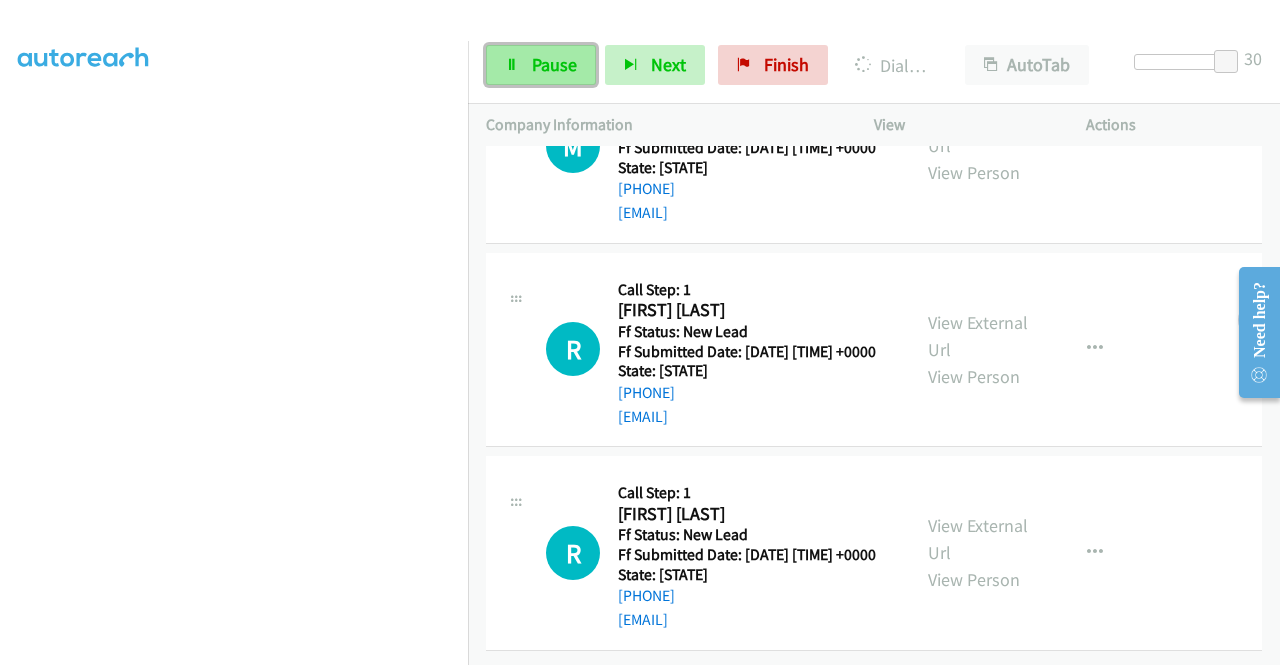 click at bounding box center (512, 66) 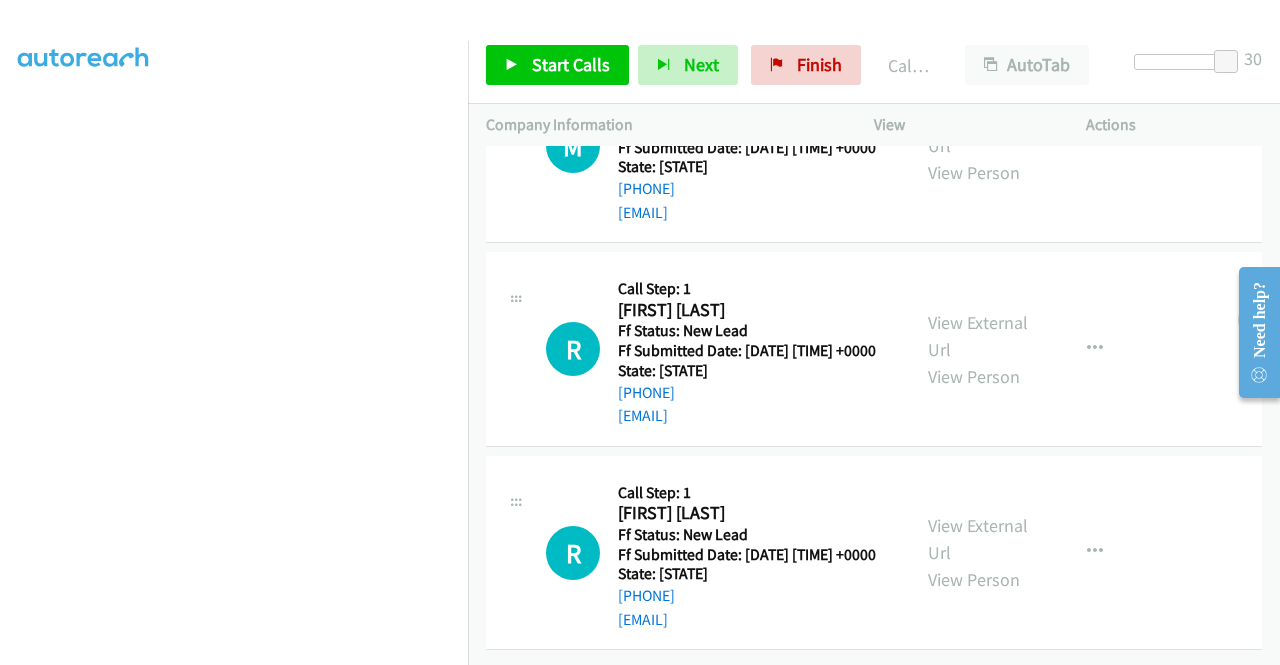scroll, scrollTop: 684, scrollLeft: 0, axis: vertical 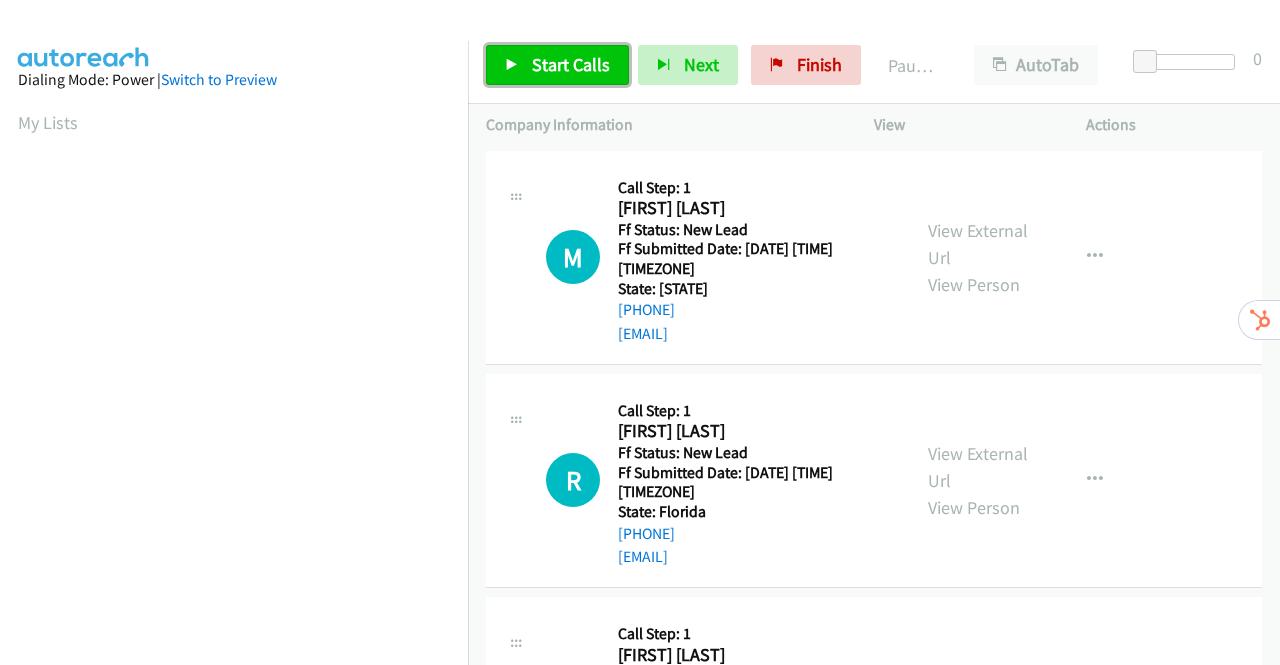 click on "Start Calls" at bounding box center (571, 64) 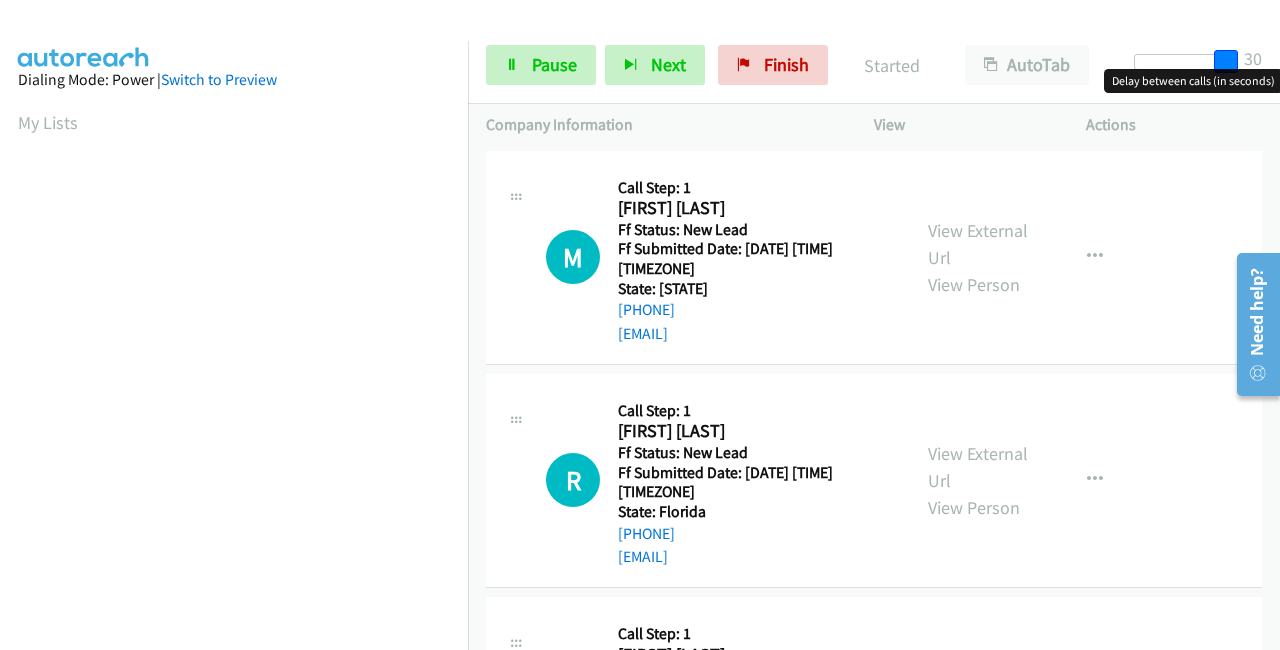 drag, startPoint x: 1138, startPoint y: 60, endPoint x: 1261, endPoint y: 57, distance: 123.03658 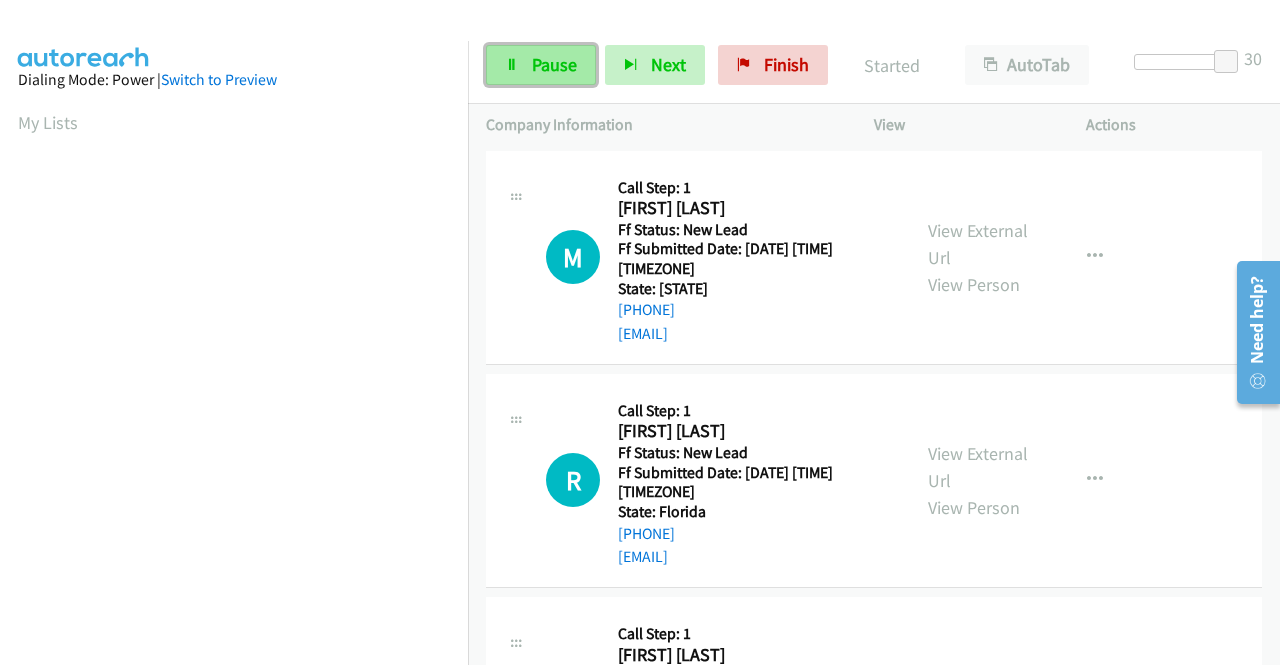click on "Pause" at bounding box center [541, 65] 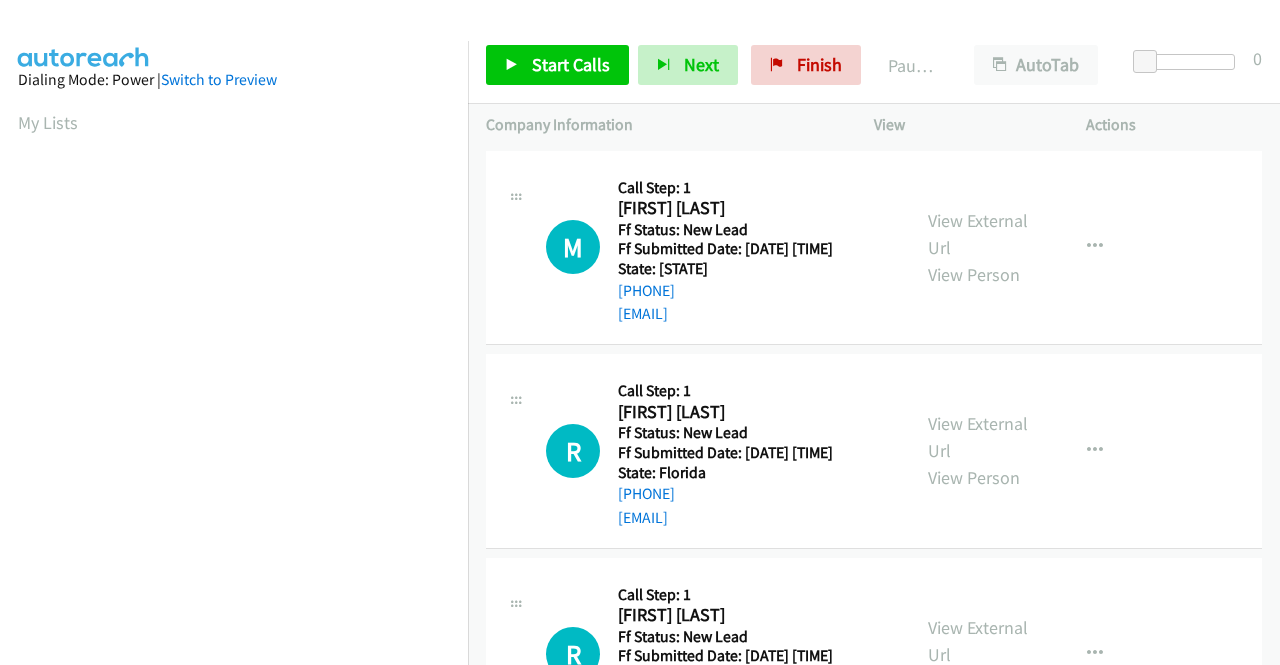 scroll, scrollTop: 0, scrollLeft: 0, axis: both 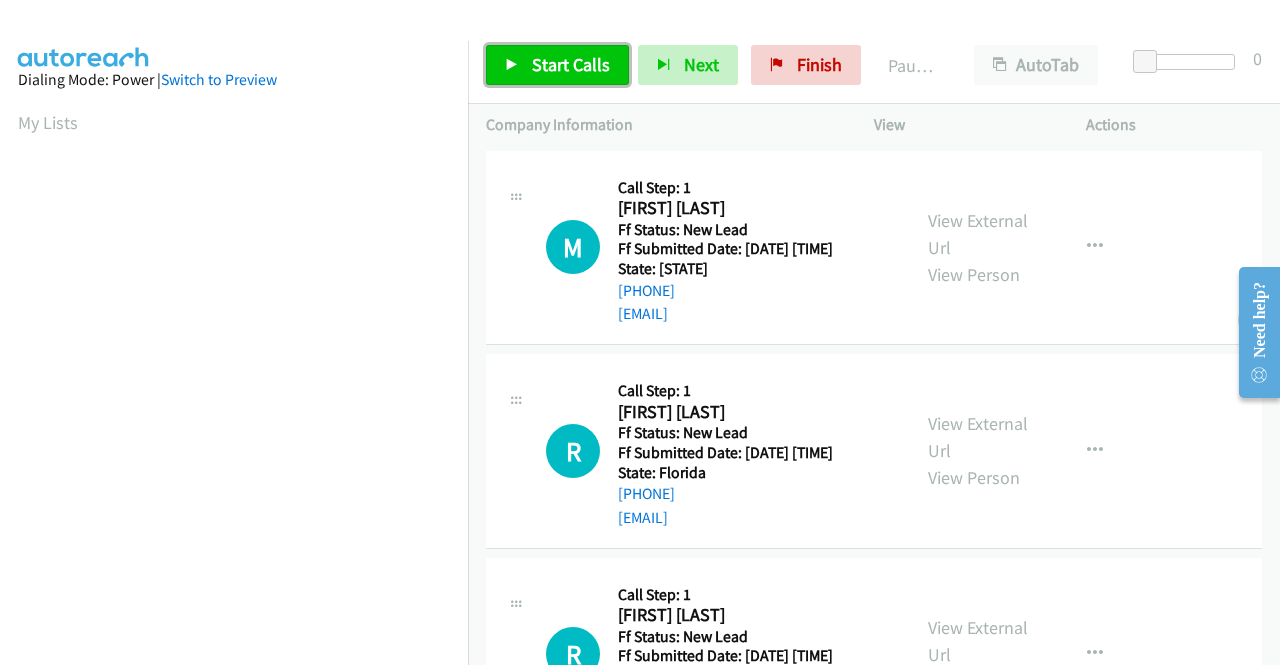 click on "Start Calls" at bounding box center (571, 64) 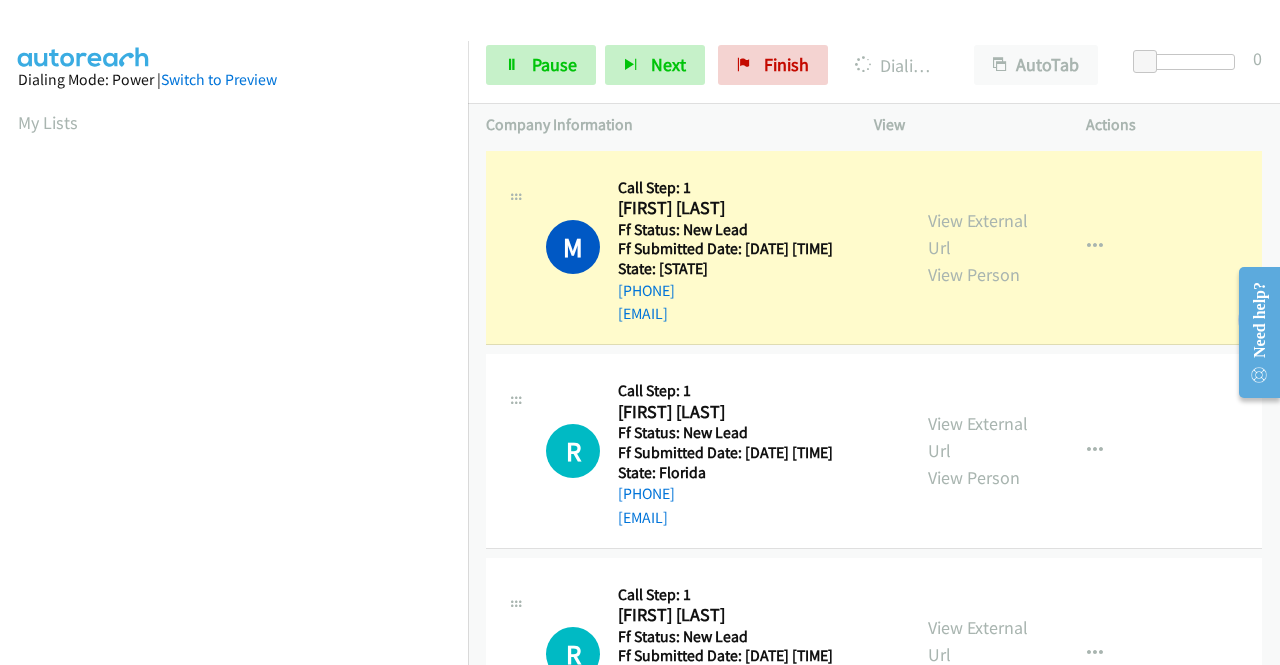 scroll, scrollTop: 456, scrollLeft: 0, axis: vertical 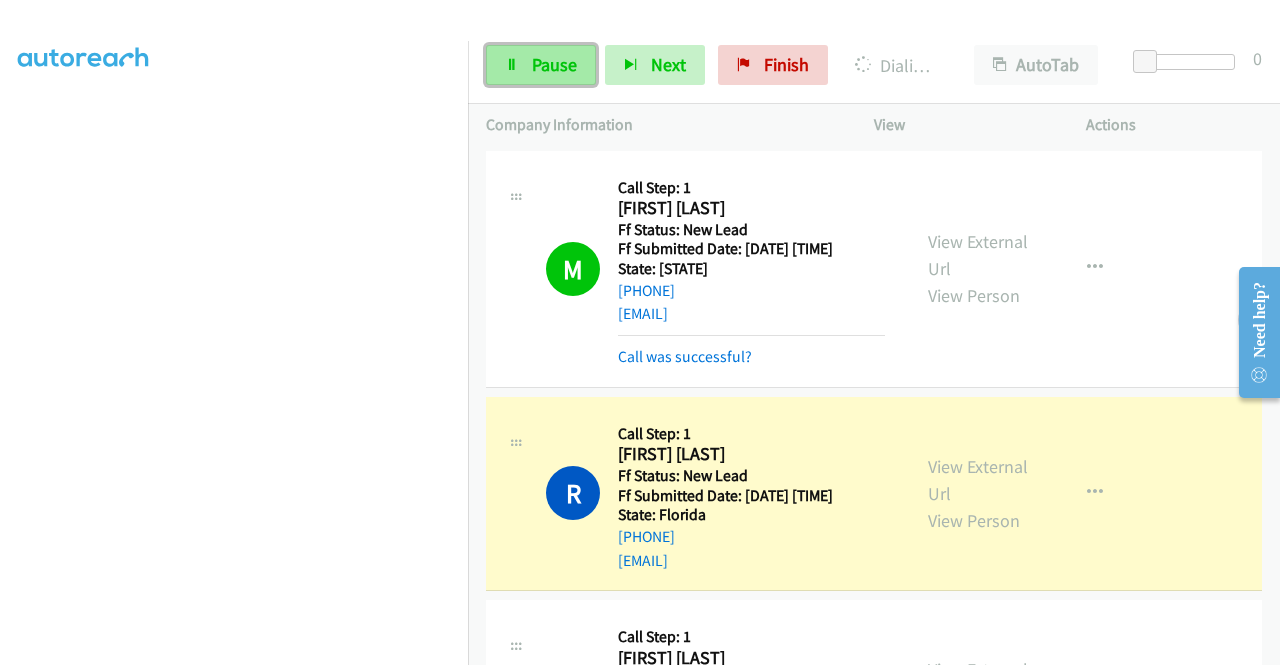 click on "Pause" at bounding box center [554, 64] 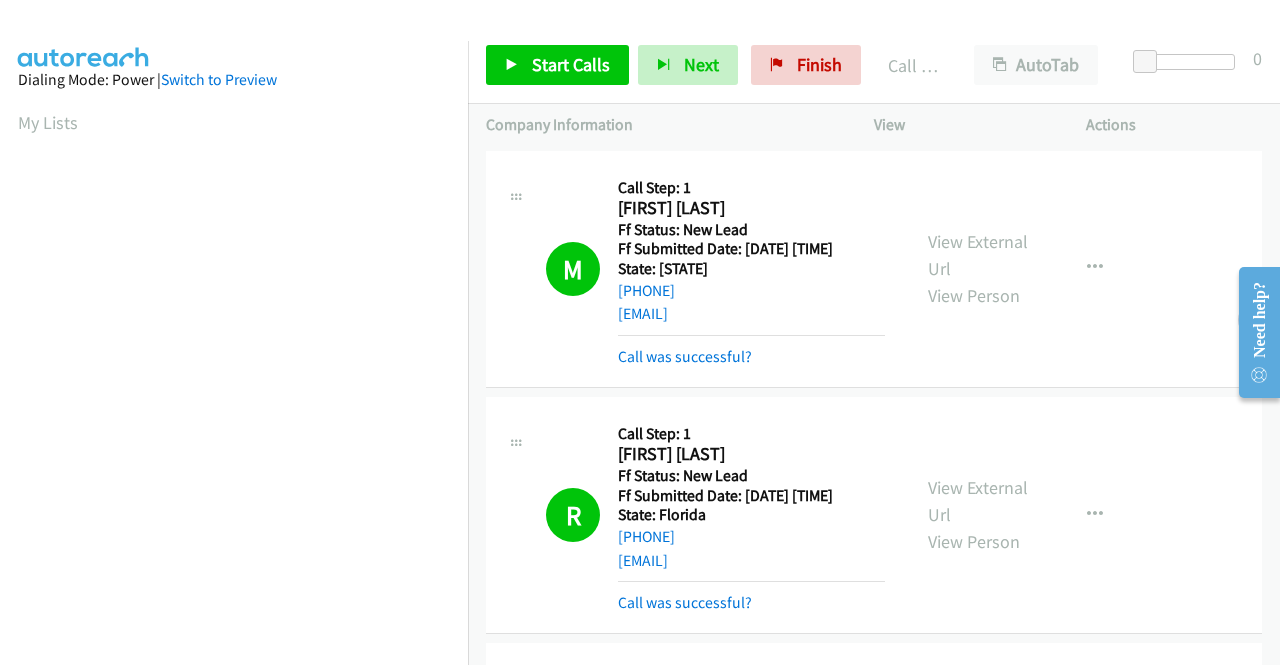scroll, scrollTop: 456, scrollLeft: 0, axis: vertical 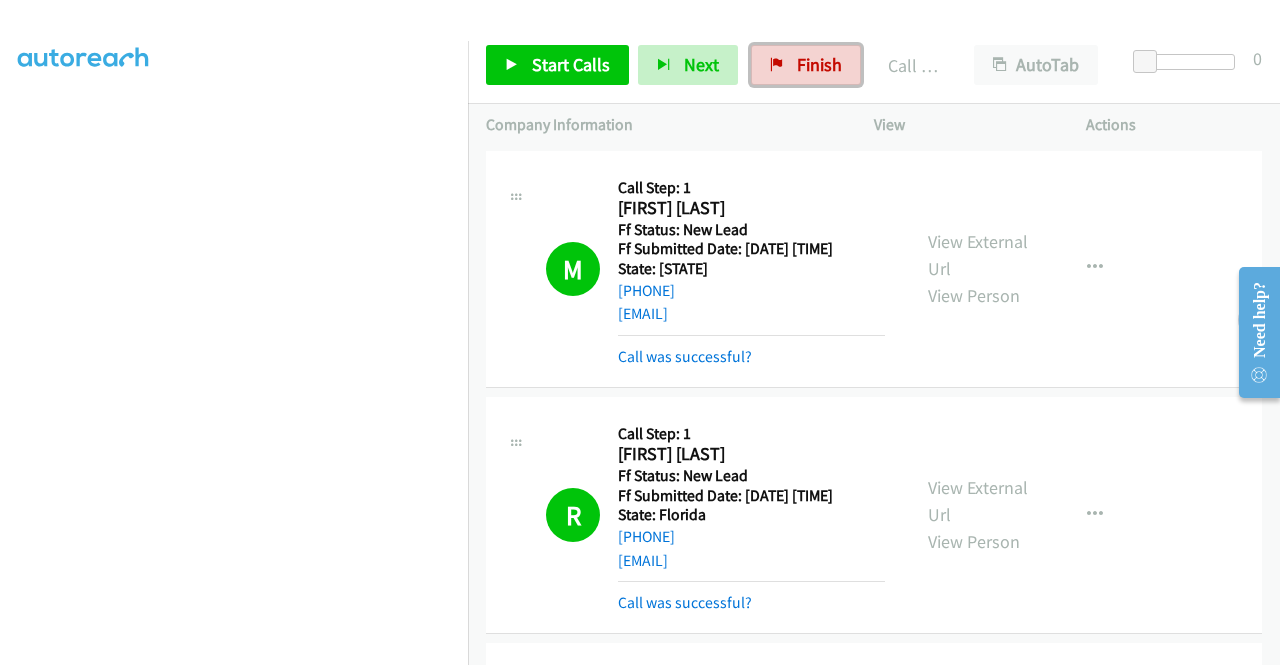 drag, startPoint x: 791, startPoint y: 71, endPoint x: 722, endPoint y: 121, distance: 85.2115 